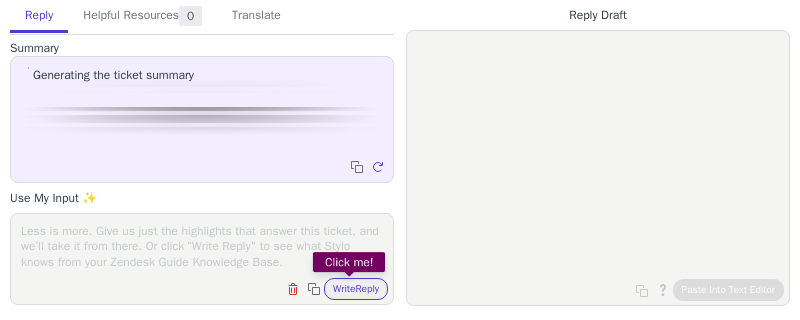 scroll, scrollTop: 0, scrollLeft: 0, axis: both 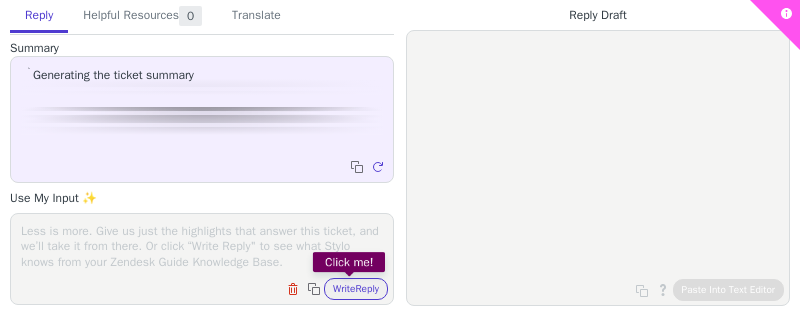 click at bounding box center [202, 246] 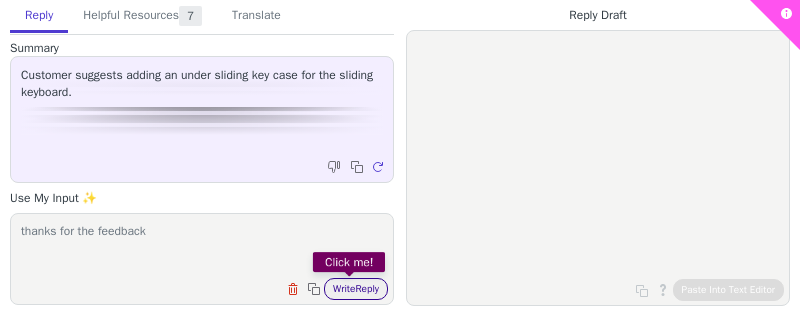 type on "thanks for the feedback" 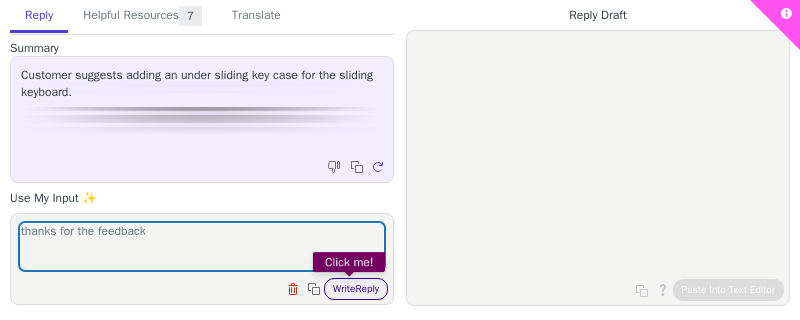 click on "Write  Reply" at bounding box center [356, 289] 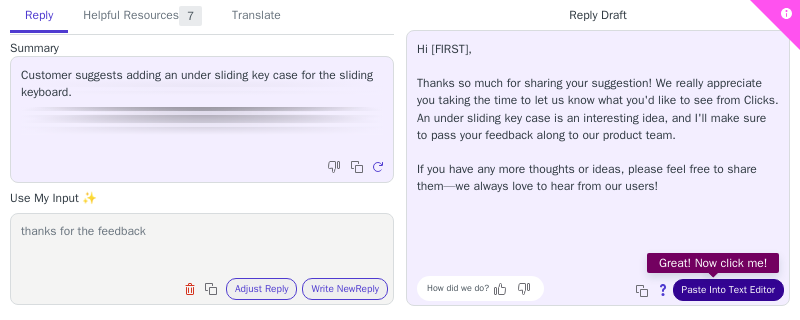 click on "Paste Into Text Editor" at bounding box center [728, 290] 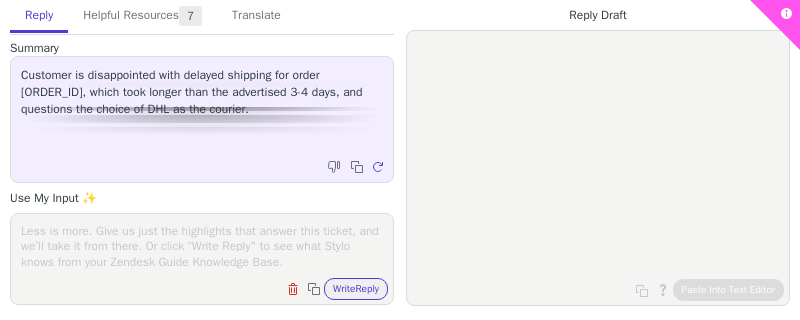 scroll, scrollTop: 0, scrollLeft: 0, axis: both 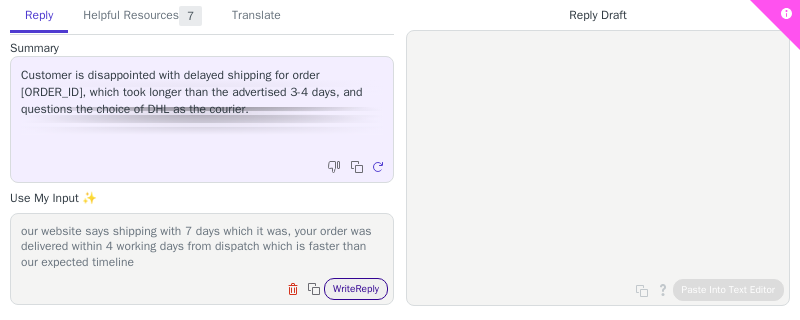 type on "our website says shipping with 7 days which it was, your order was delivered within 4 working days from dispatch which is faster than our expected timeline" 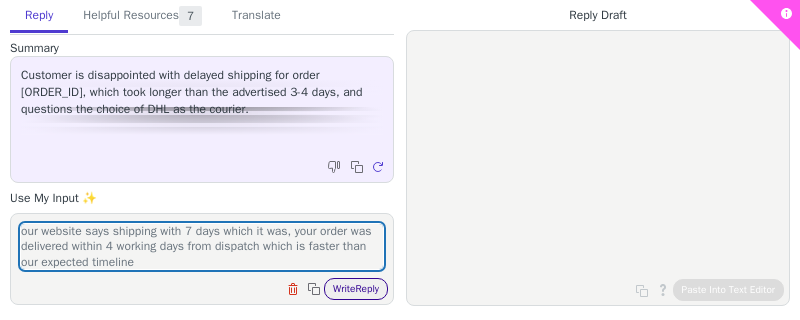 click on "Write  Reply" at bounding box center (356, 289) 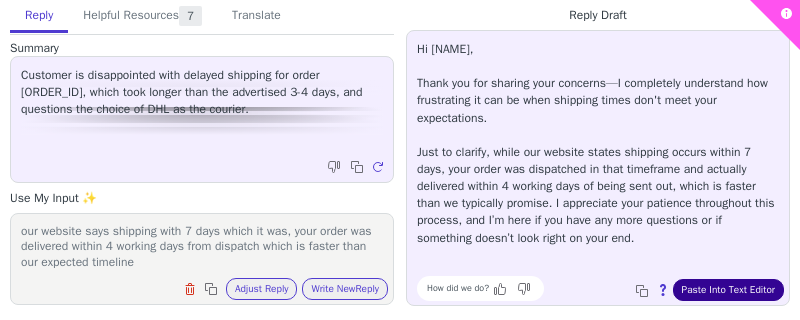 click on "Paste Into Text Editor" at bounding box center (728, 290) 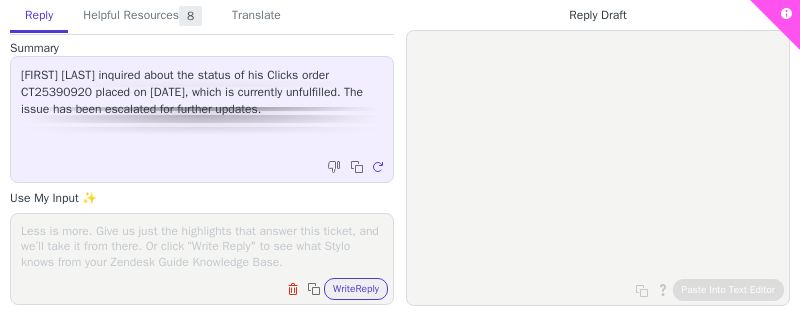 scroll, scrollTop: 0, scrollLeft: 0, axis: both 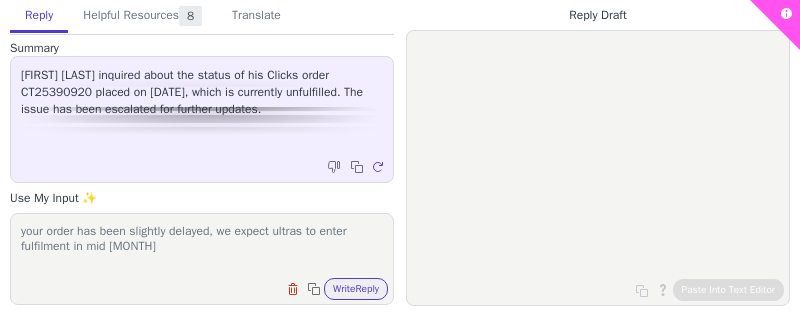 type on "your order has been slightly delayed, we expect ultras to enter fulfilment in mid [MONTH]" 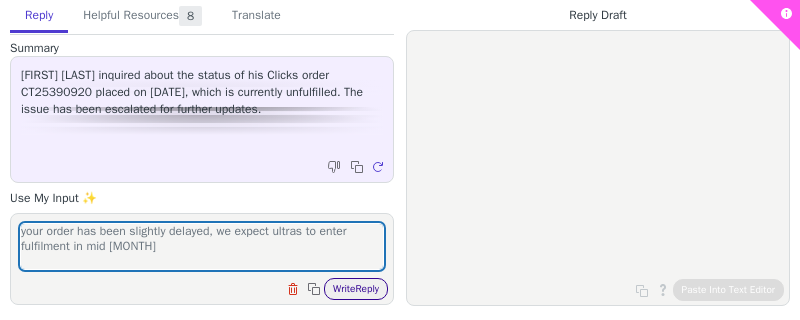 drag, startPoint x: 141, startPoint y: 236, endPoint x: 368, endPoint y: 291, distance: 233.56798 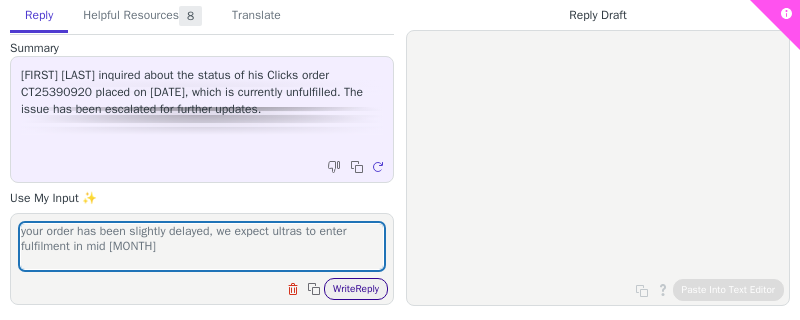 click on "Write  Reply" at bounding box center [356, 289] 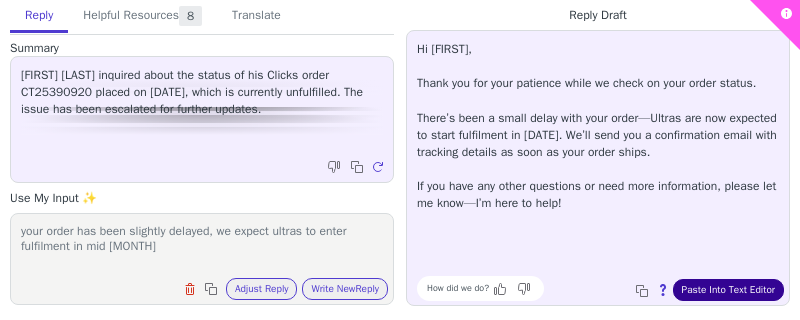 click on "Paste Into Text Editor" at bounding box center (728, 290) 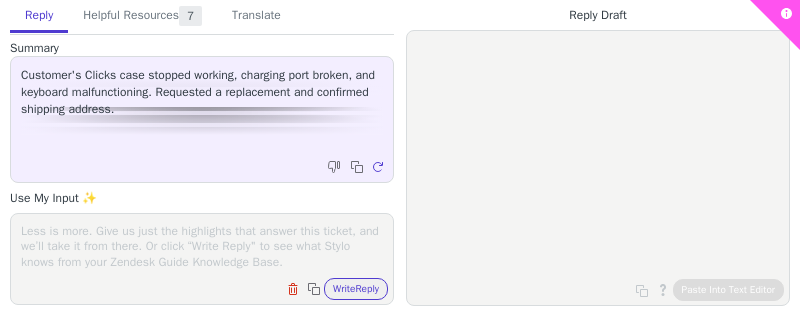 scroll, scrollTop: 0, scrollLeft: 0, axis: both 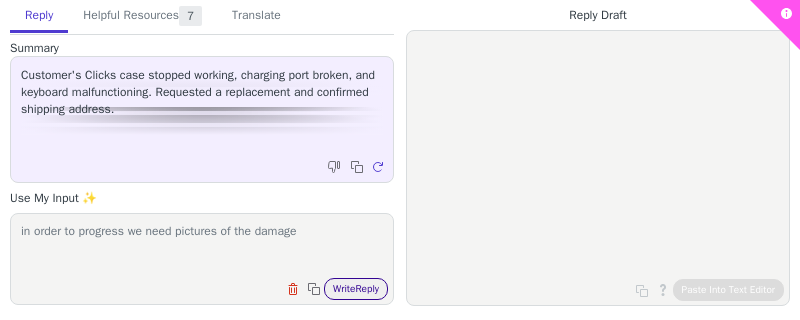 type on "in order to progress we need pictures of the damage" 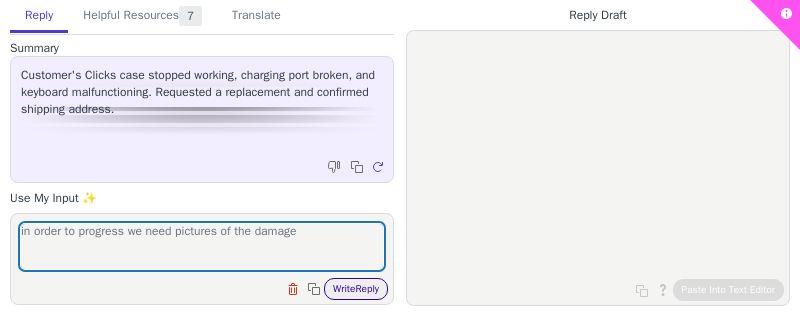click on "Write  Reply" at bounding box center [356, 289] 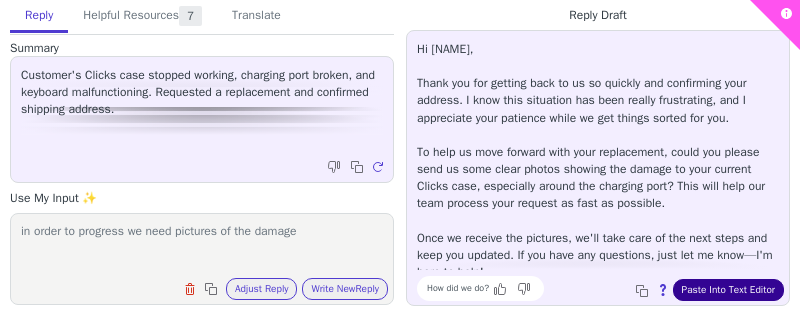 click on "Paste Into Text Editor" at bounding box center (728, 290) 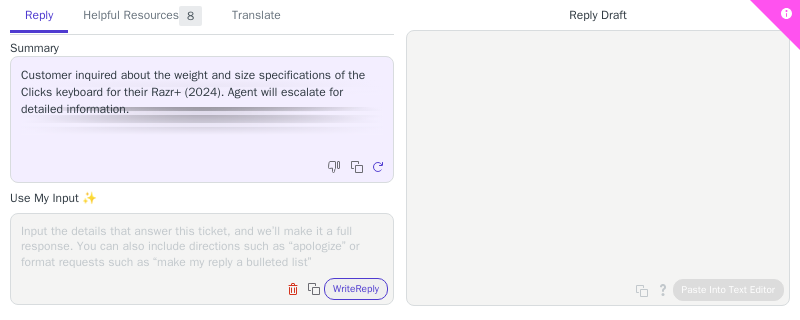 scroll, scrollTop: 0, scrollLeft: 0, axis: both 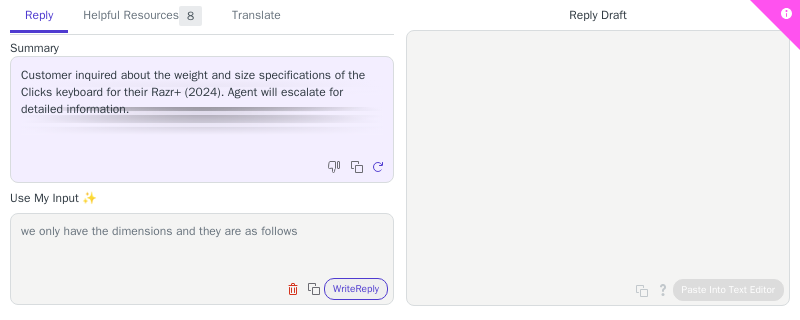 paste on "•⁠  ⁠Flipped state: 215.9*77.76*12mm
•⁠  ⁠⁠Folded state：130.7*77.76*18.82mm" 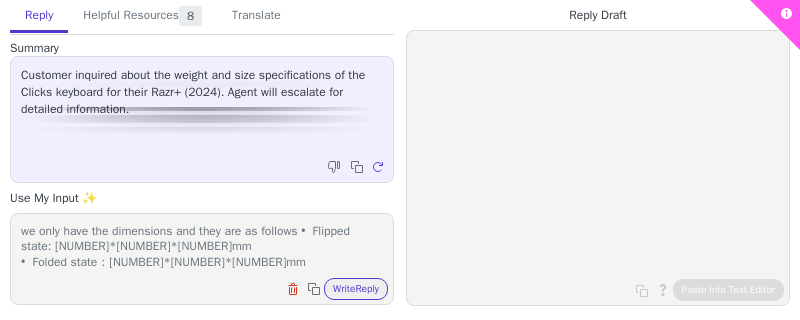 scroll, scrollTop: 15, scrollLeft: 0, axis: vertical 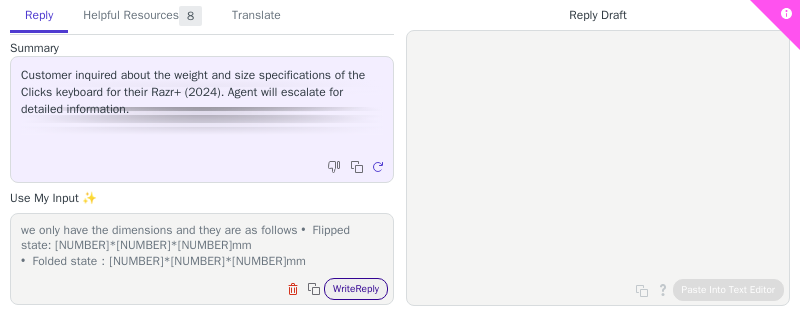 type on "we only have the dimensions and they are as follows •⁠  ⁠Flipped state: 215.9*77.76*12mm
•⁠  ⁠⁠Folded state：130.7*77.76*18.82mm" 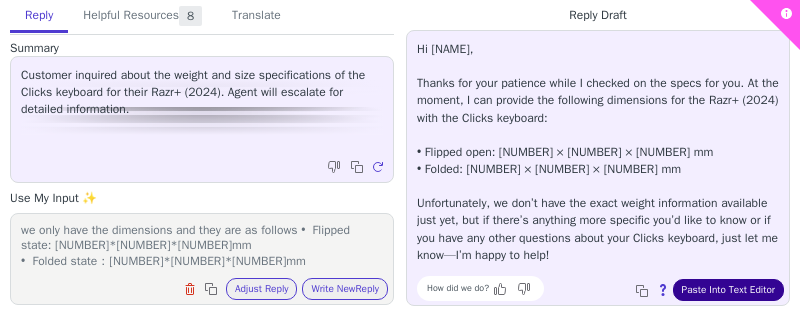click on "Paste Into Text Editor" at bounding box center (728, 290) 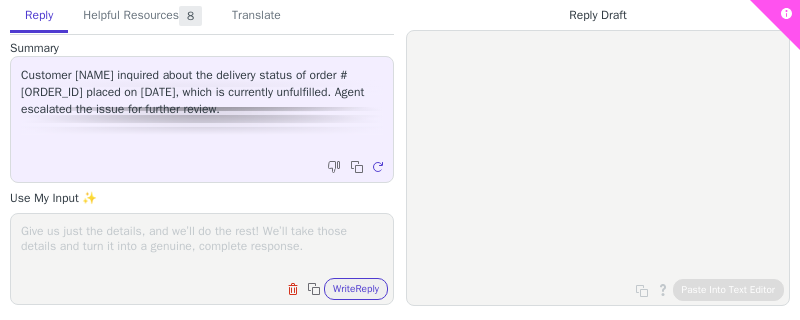 scroll, scrollTop: 0, scrollLeft: 0, axis: both 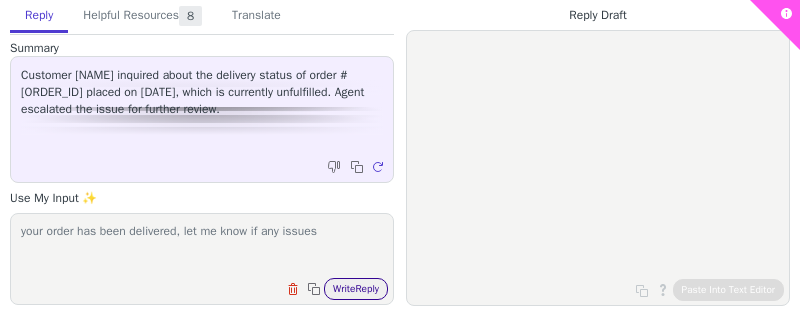 type on "your order has been delivered, let me know if any issues" 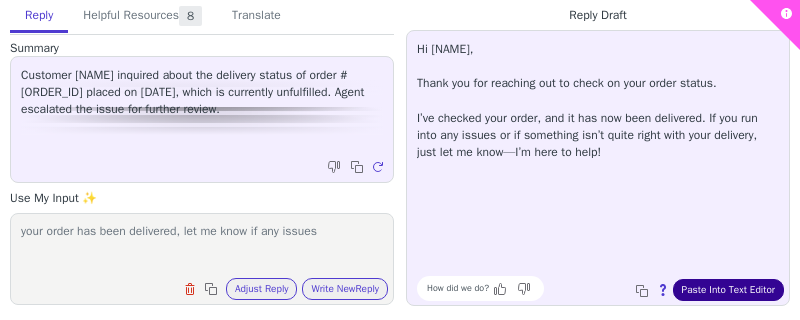 click on "Paste Into Text Editor" at bounding box center [728, 290] 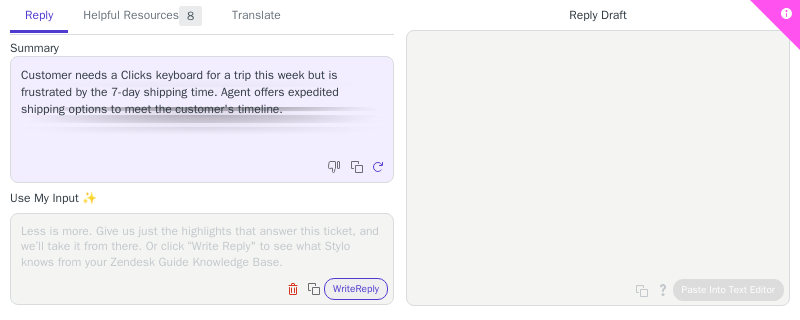 scroll, scrollTop: 0, scrollLeft: 0, axis: both 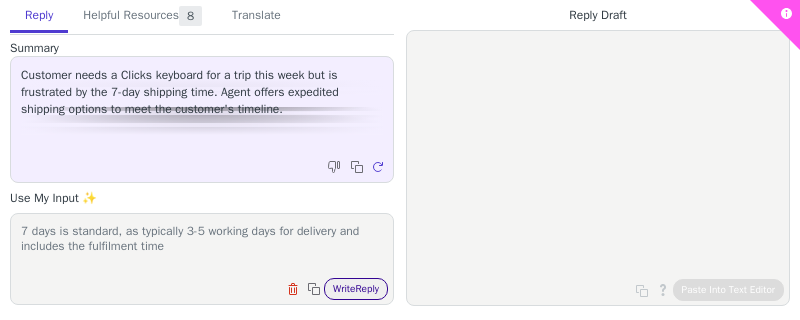 type on "7 days is standard, as typically 3-5 working days for delivery and includes the fulfilment time" 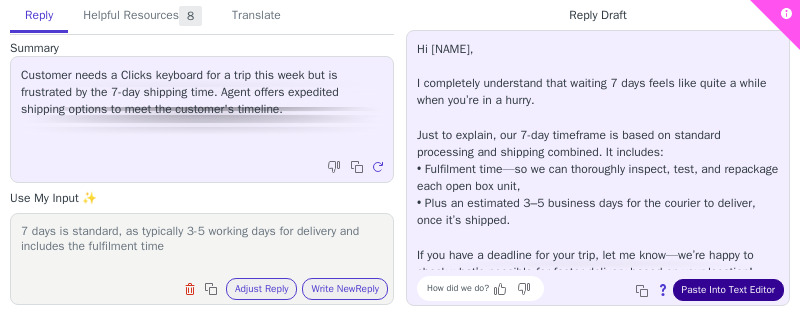 click on "Paste Into Text Editor" at bounding box center (728, 290) 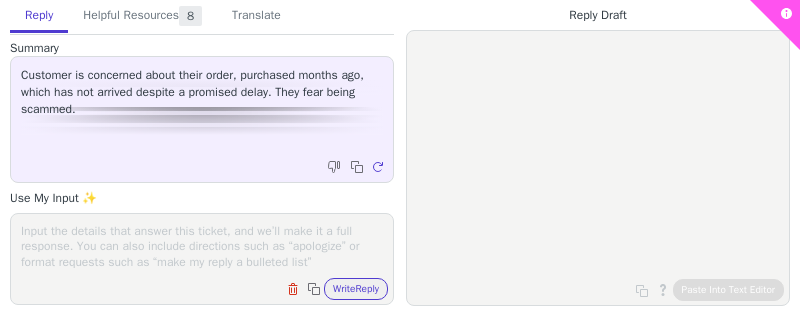 scroll, scrollTop: 0, scrollLeft: 0, axis: both 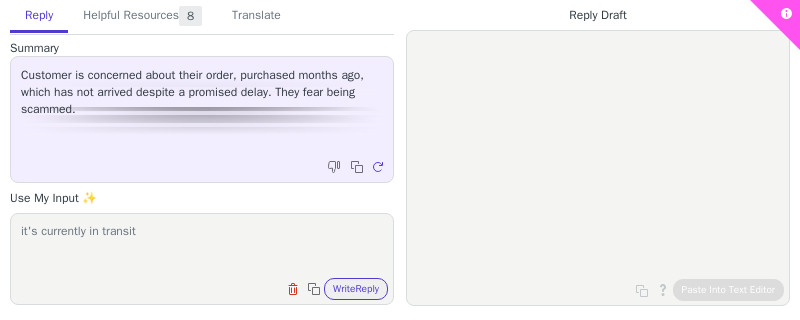 paste on "https://www.ontrac.com/tracking/?number=[TRACKING]" 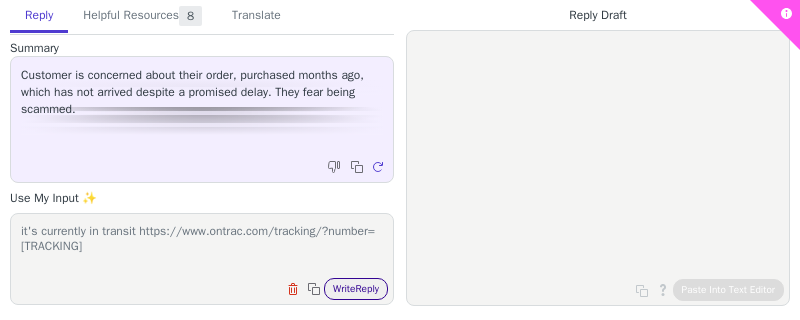 type on "it's currently in transit https://www.ontrac.com/tracking/?number=[TRACKING]" 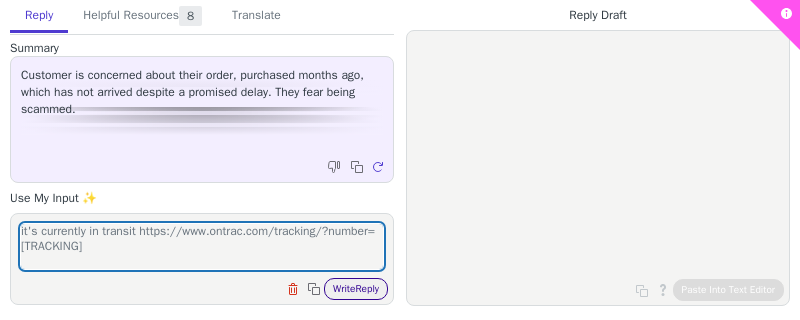 click on "Write  Reply" at bounding box center [356, 289] 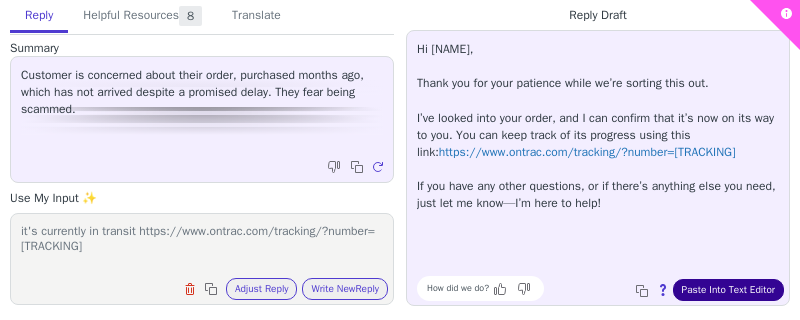 click on "Paste Into Text Editor" at bounding box center [728, 290] 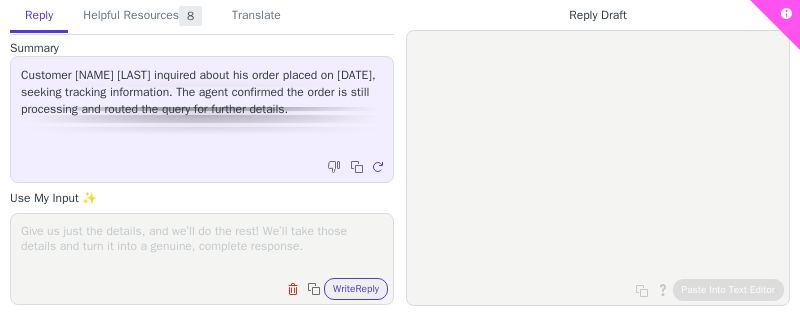 scroll, scrollTop: 0, scrollLeft: 0, axis: both 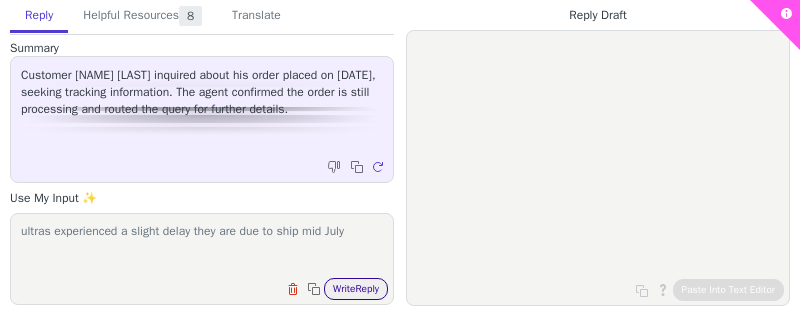 type on "ultras experienced a slight delay they are due to ship mid July" 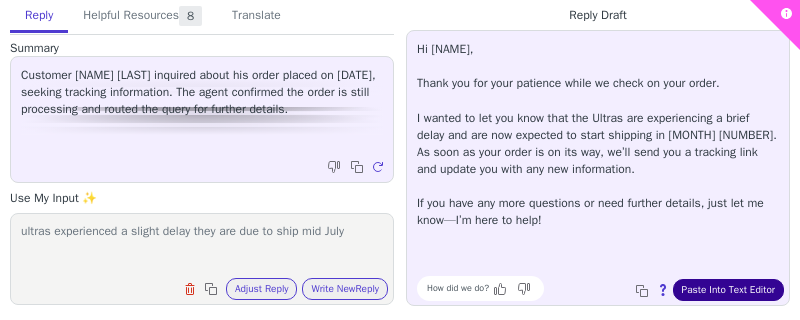 click on "Paste Into Text Editor" at bounding box center [728, 290] 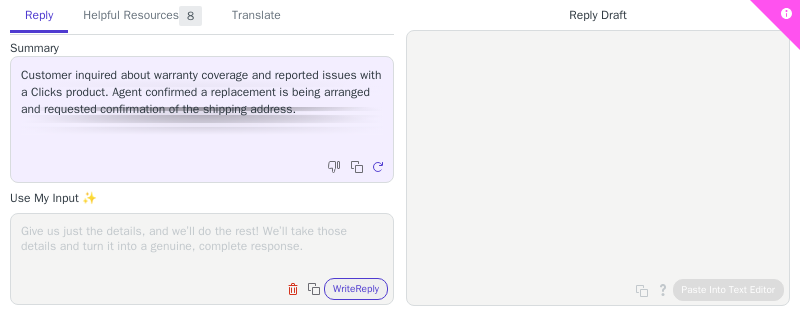 scroll, scrollTop: 0, scrollLeft: 0, axis: both 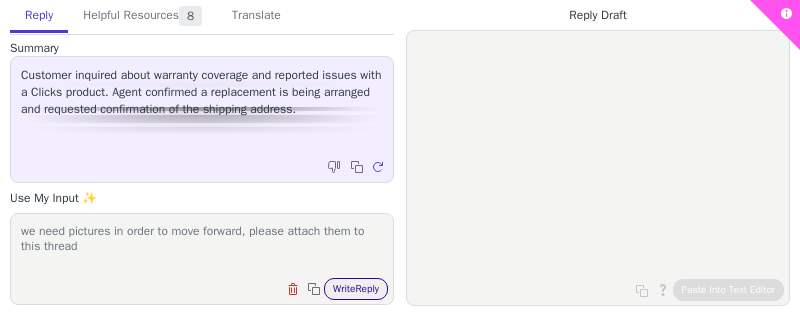 type on "we need pictures in order to move forward, please attach them to this thread" 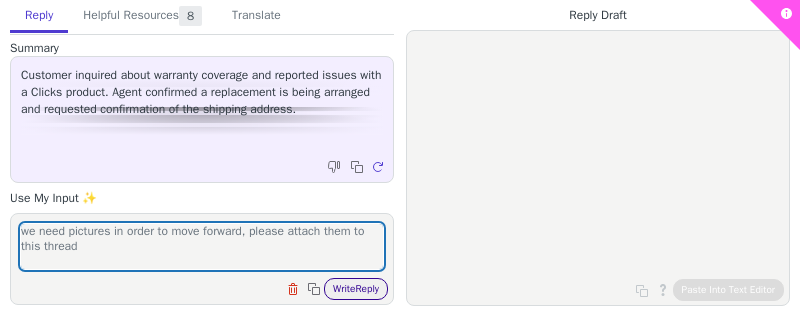 click on "Write  Reply" at bounding box center (356, 289) 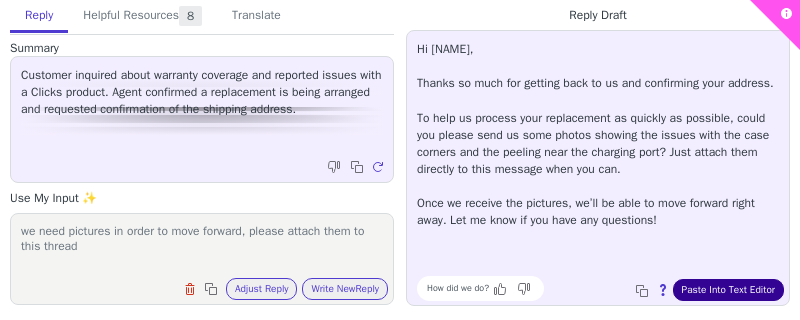 click on "Paste Into Text Editor" at bounding box center (728, 290) 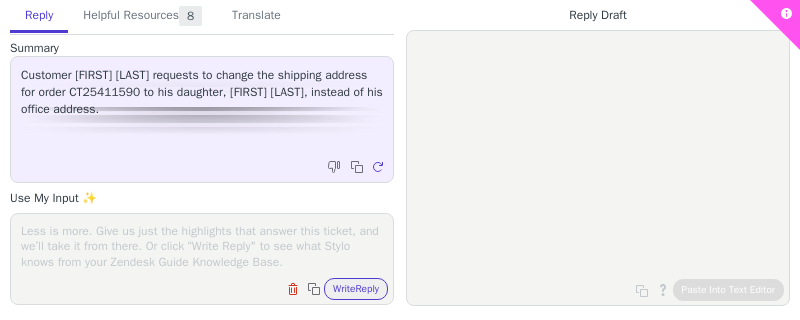scroll, scrollTop: 0, scrollLeft: 0, axis: both 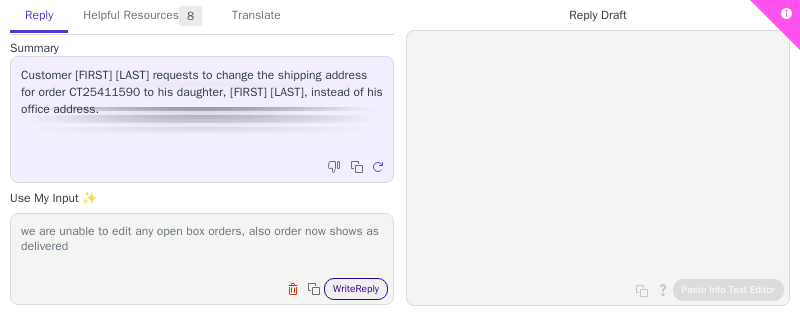 type on "we are unable to edit any open box orders, also order now shows as delivered" 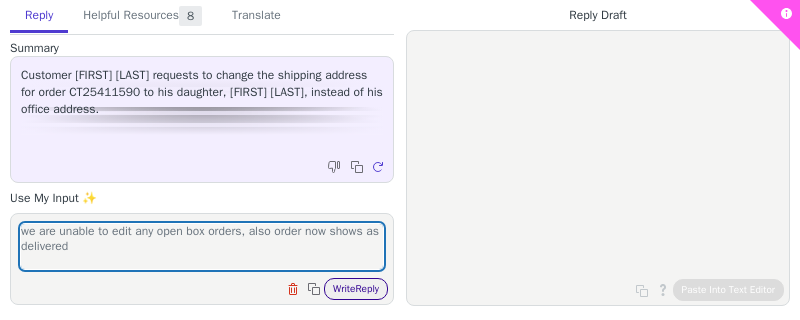 click on "Write  Reply" at bounding box center [356, 289] 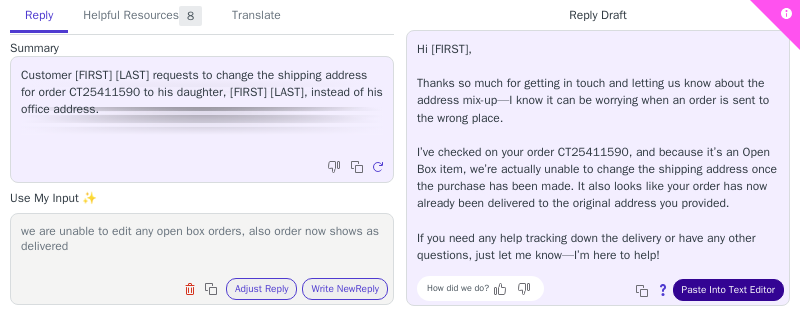 click on "Paste Into Text Editor" at bounding box center [728, 290] 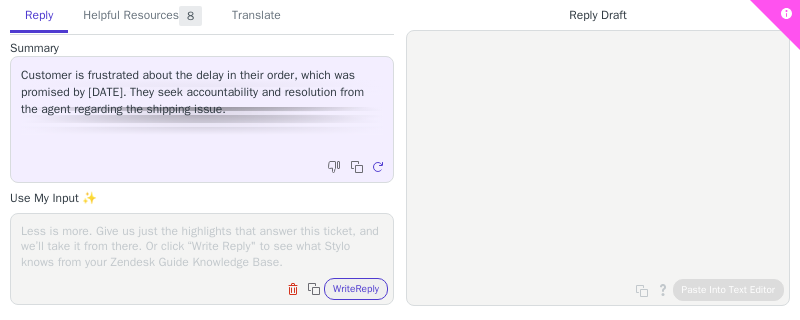 scroll, scrollTop: 0, scrollLeft: 0, axis: both 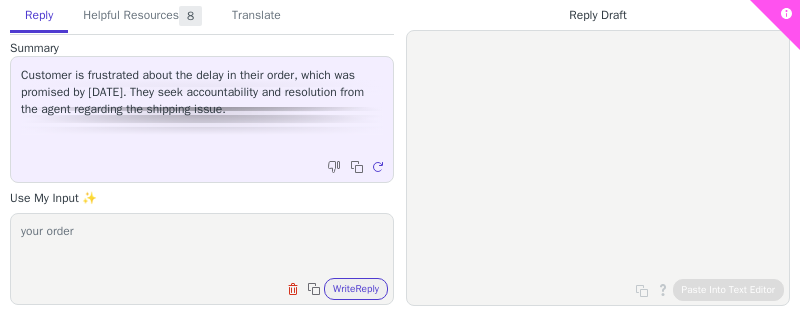 type on "your order" 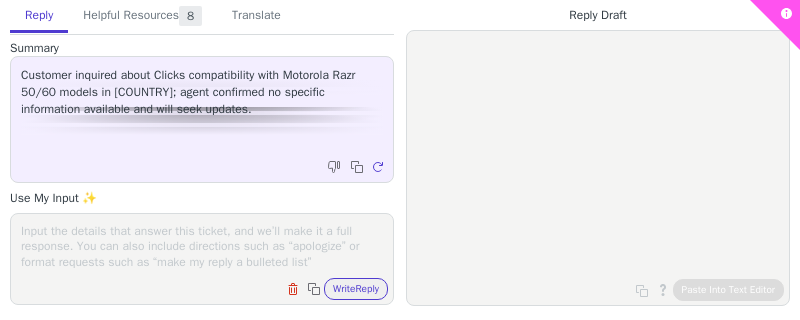 scroll, scrollTop: 0, scrollLeft: 0, axis: both 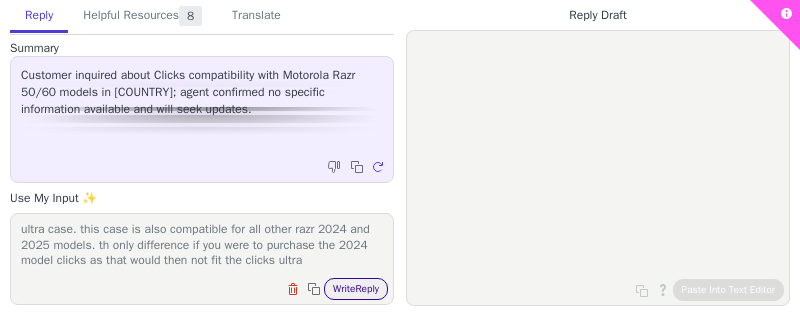 type on "the link you showed is the razr 60 ultra which requires the clicks ultra case. this case is also compatible for all other razr 2024 and 2025 models. th only difference if you were to purchase the 2024 model clicks as that would then not fit the clicks ultra" 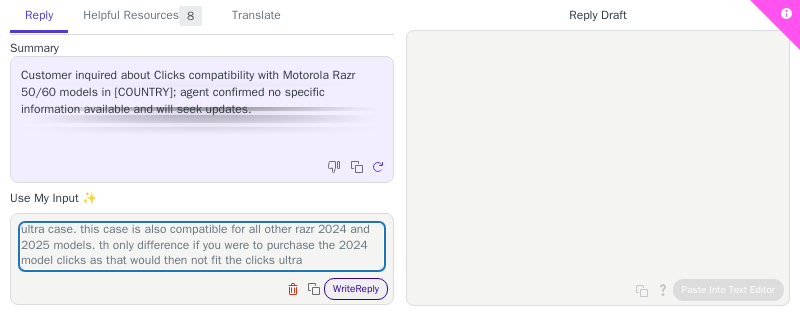 click on "Write  Reply" at bounding box center (356, 289) 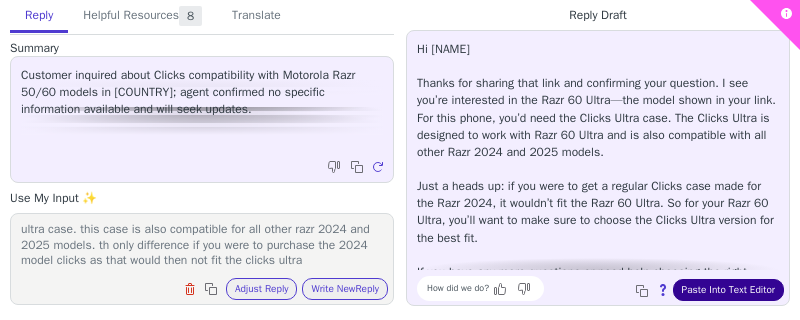 click on "Paste Into Text Editor" at bounding box center [728, 290] 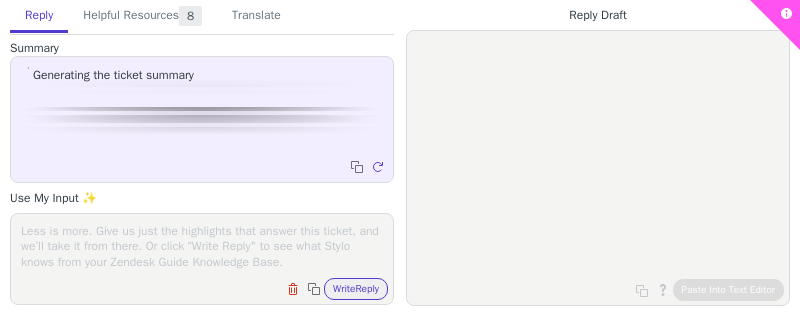 scroll, scrollTop: 0, scrollLeft: 0, axis: both 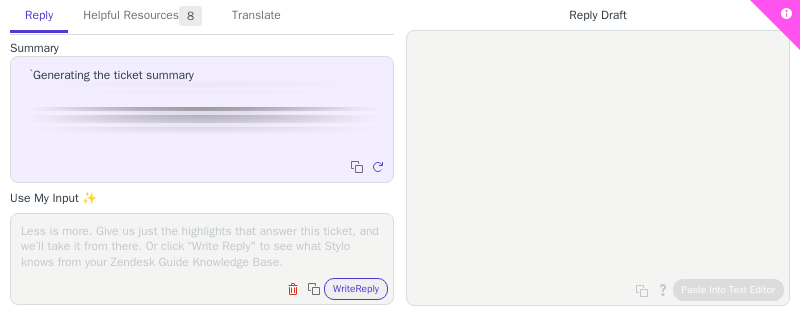 click at bounding box center [202, 246] 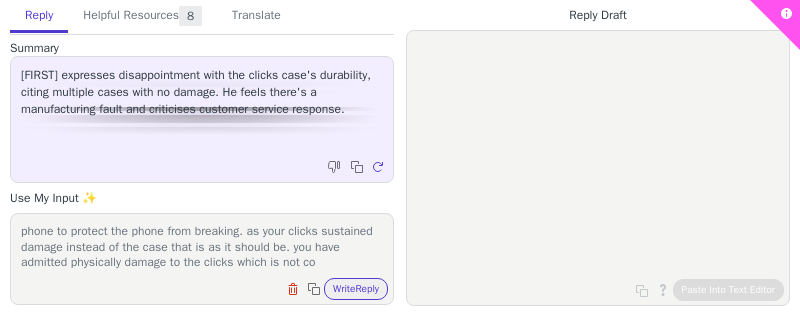 scroll, scrollTop: 30, scrollLeft: 0, axis: vertical 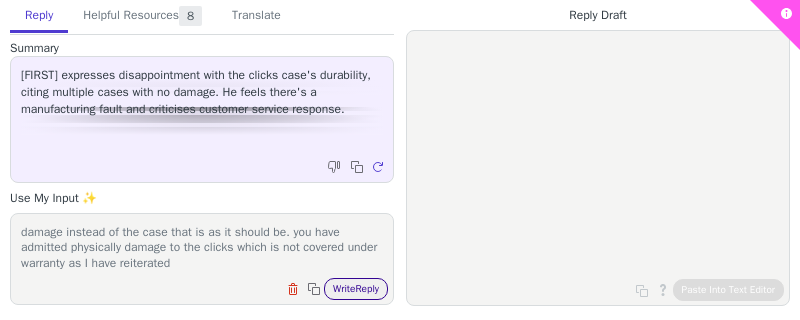 type on "the purpose of a phone case is to absorb damage meant for the phone to protect the phone from breaking. as your clicks sustained damage instead of the case that is as it should be. you have admitted physically damage to the clicks which is not covered under warranty as I have reiterated" 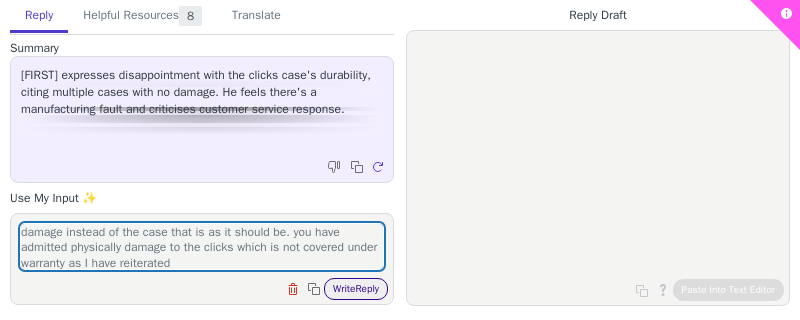 click on "Write  Reply" at bounding box center [356, 289] 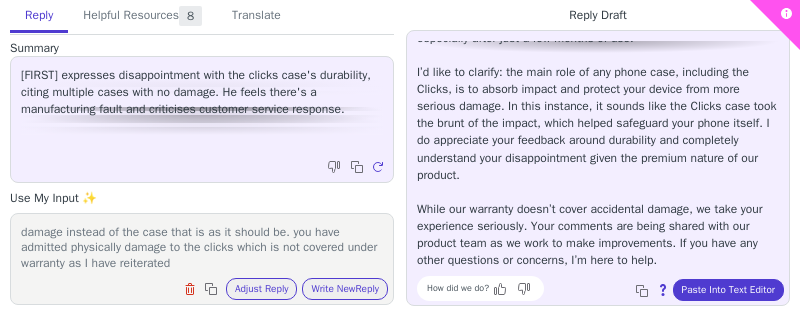 scroll, scrollTop: 77, scrollLeft: 0, axis: vertical 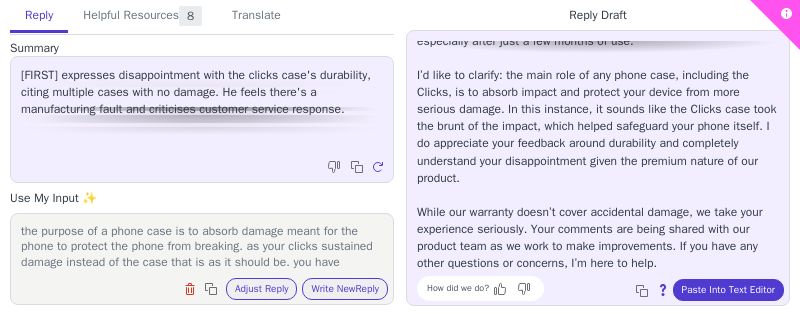 drag, startPoint x: 288, startPoint y: 264, endPoint x: 7, endPoint y: 195, distance: 289.34753 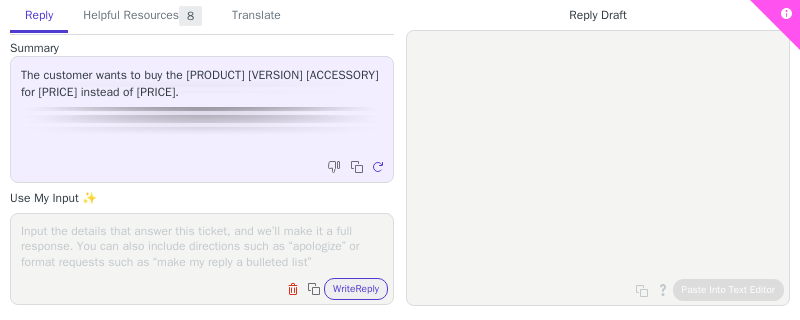 scroll, scrollTop: 0, scrollLeft: 0, axis: both 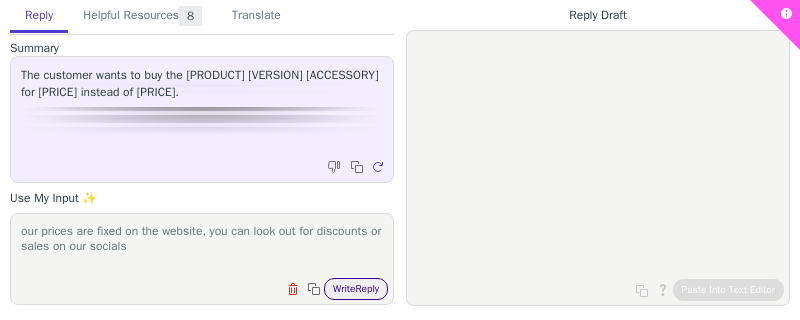 type on "our prices are fixed on the website, you can look out for discounts or sales on our socials" 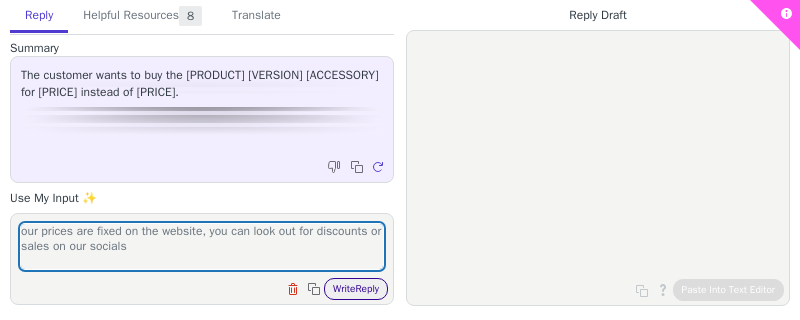 click on "Write  Reply" at bounding box center [356, 289] 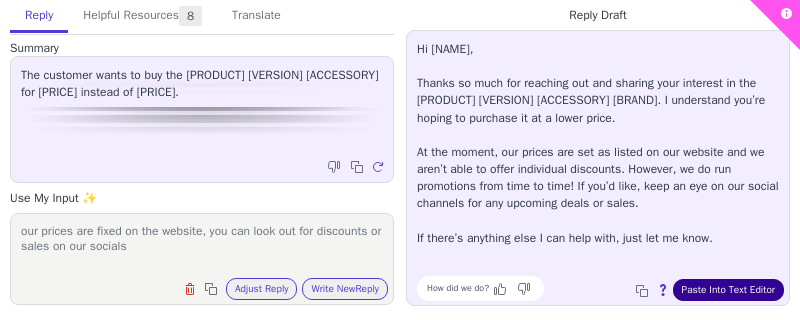 click on "Paste Into Text Editor" at bounding box center [728, 290] 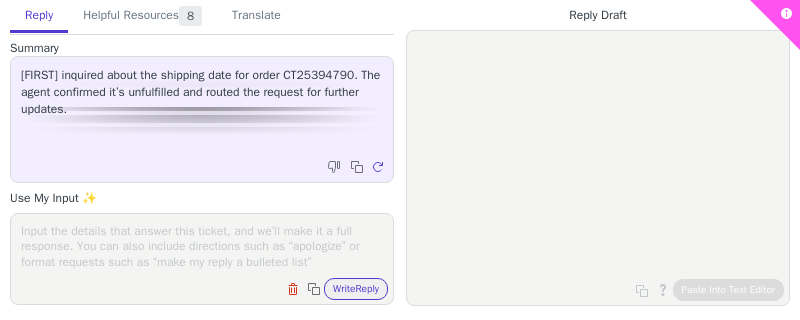 scroll, scrollTop: 0, scrollLeft: 0, axis: both 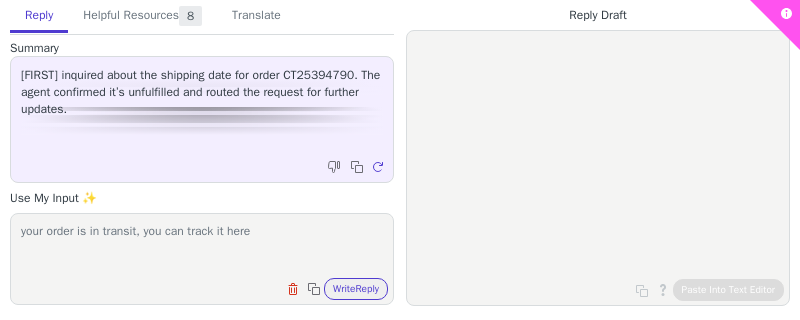paste on "https://webtrack.dhlglobalmail.com/orders/[NUMBER]/details/[NUMBER]" 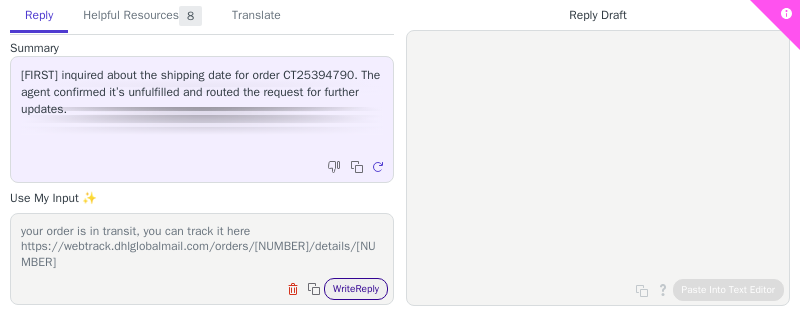 type on "your order is in transit, you can track it here https://webtrack.dhlglobalmail.com/orders/[NUMBER]/details/[NUMBER]" 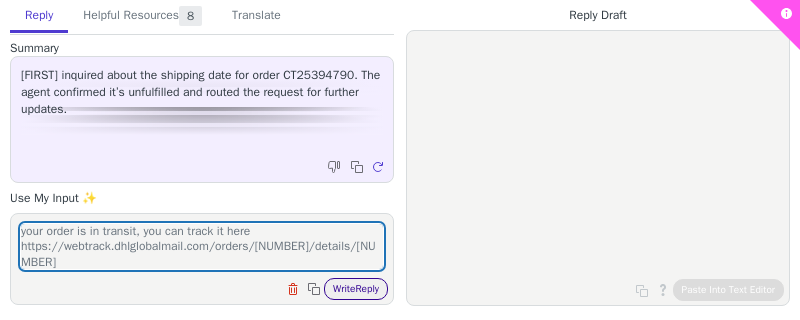 click on "Write  Reply" at bounding box center [356, 289] 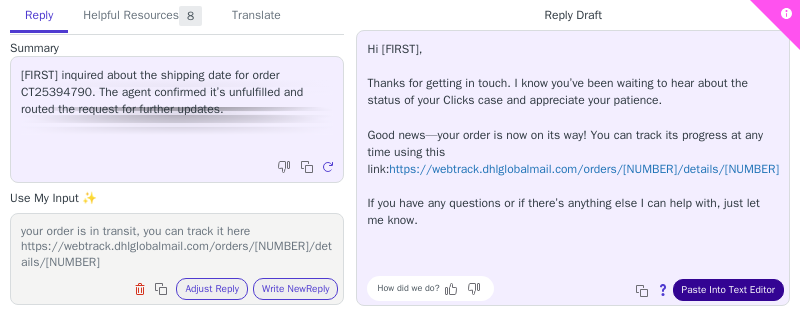 scroll, scrollTop: 291, scrollLeft: 0, axis: vertical 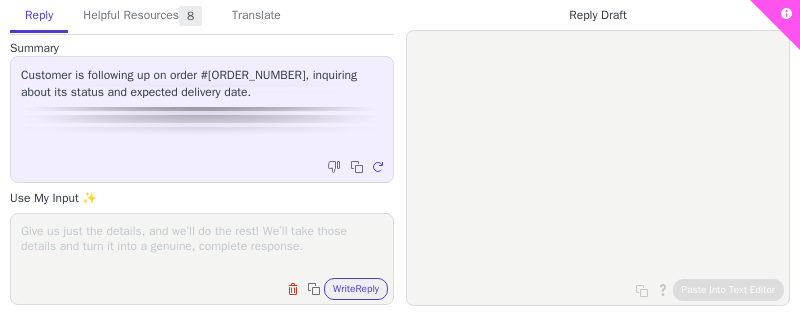 click at bounding box center (202, 246) 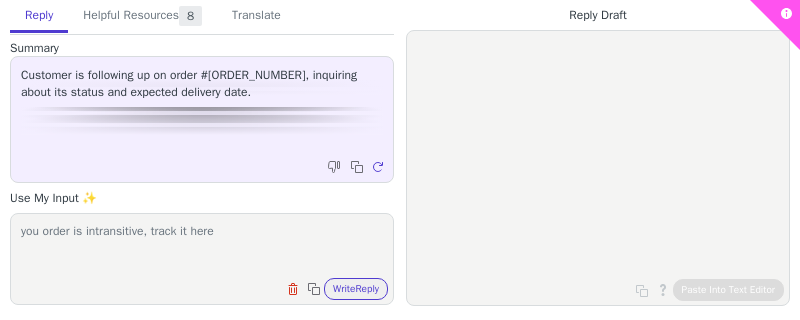 paste on "[URL]" 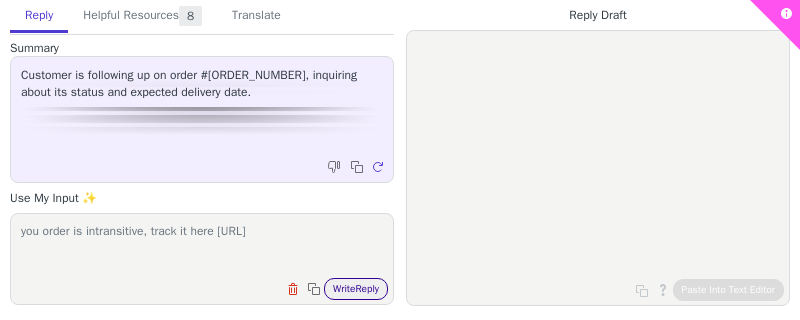 type on "you order is intransitive, track it here [URL]" 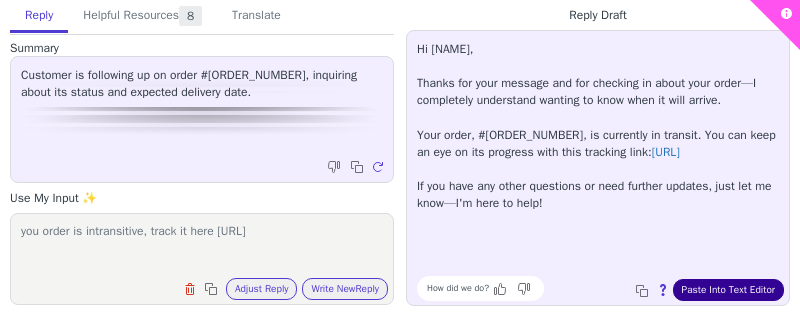 scroll, scrollTop: 291, scrollLeft: 0, axis: vertical 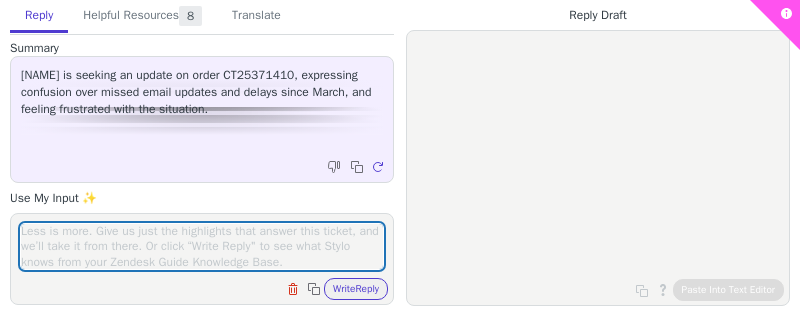 click at bounding box center [202, 246] 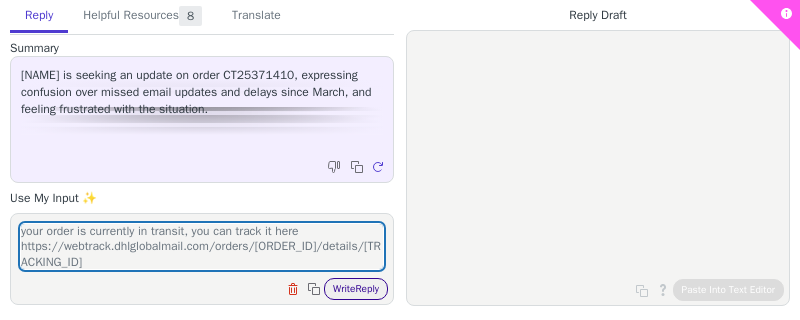 type on "your order is currently in transit, you can track it here https://webtrack.dhlglobalmail.com/orders/[ORDER_ID]/details/[TRACKING_ID]" 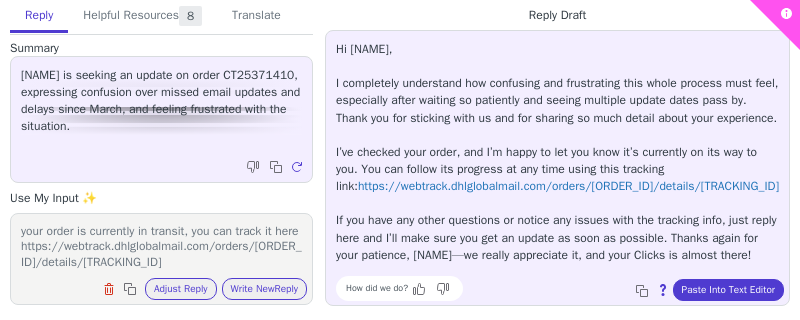 scroll, scrollTop: 291, scrollLeft: 0, axis: vertical 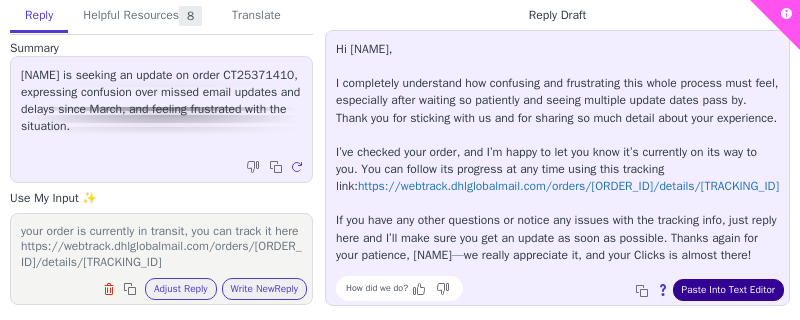 click on "Paste Into Text Editor" at bounding box center (728, 290) 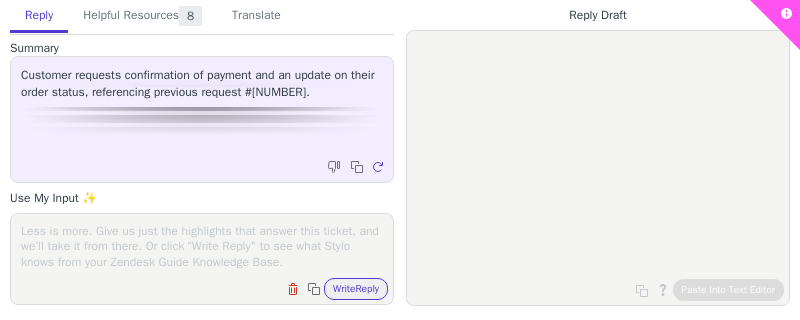 scroll, scrollTop: 0, scrollLeft: 0, axis: both 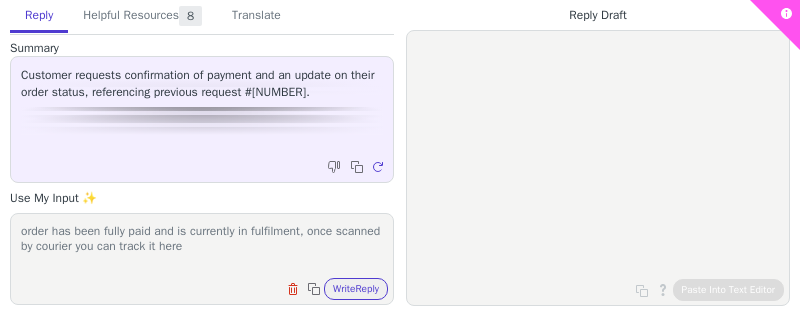 paste on "https://webtrack.dhlglobalmail.com/orders/33872507037652721/details/420853839261290326135018990080" 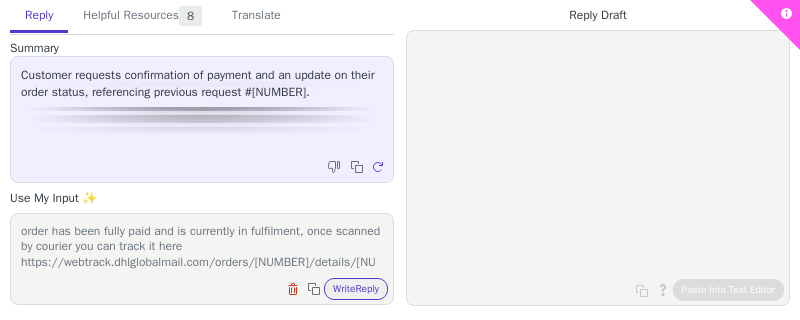 scroll, scrollTop: 15, scrollLeft: 0, axis: vertical 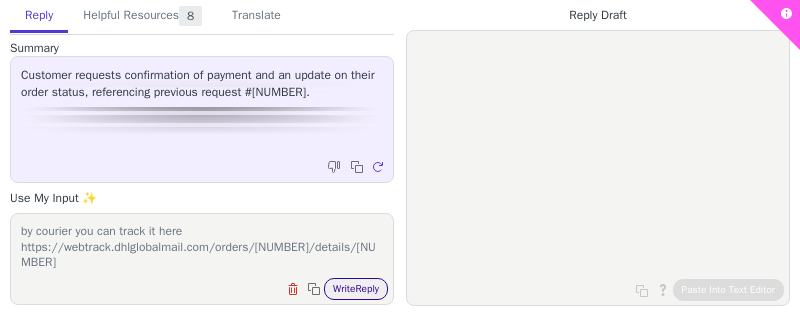 type on "order has been fully paid and is currently in fulfilment, once scanned by courier you can track it here https://webtrack.dhlglobalmail.com/orders/33872507037652721/details/420853839261290326135018990080" 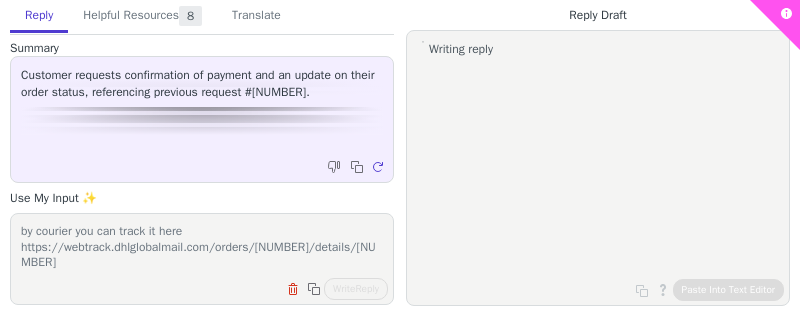 scroll, scrollTop: 0, scrollLeft: 0, axis: both 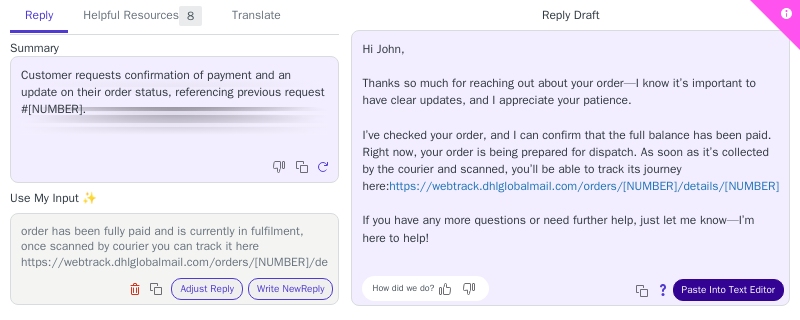 click on "Paste Into Text Editor" at bounding box center [728, 290] 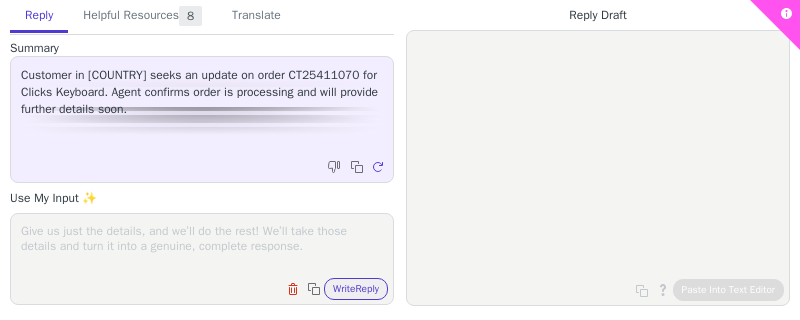 scroll, scrollTop: 0, scrollLeft: 0, axis: both 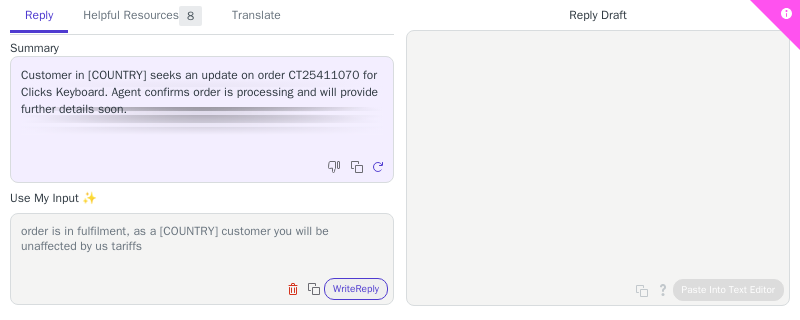 paste on "https://track.floship.com/HKADJFS9944317" 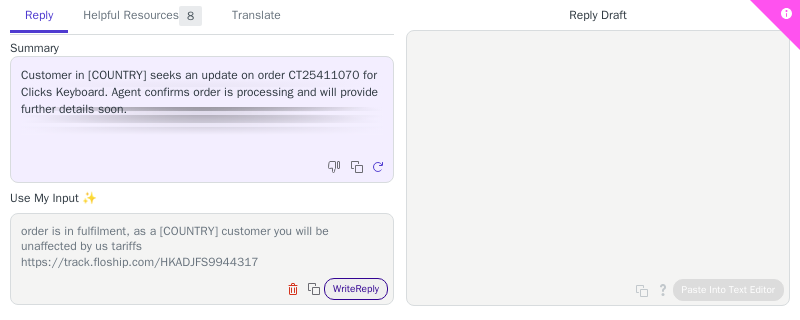 type on "order is in fulfilment, as a [COUNTRY] customer you will be unaffected by us tariffs https://track.floship.com/HKADJFS9944317" 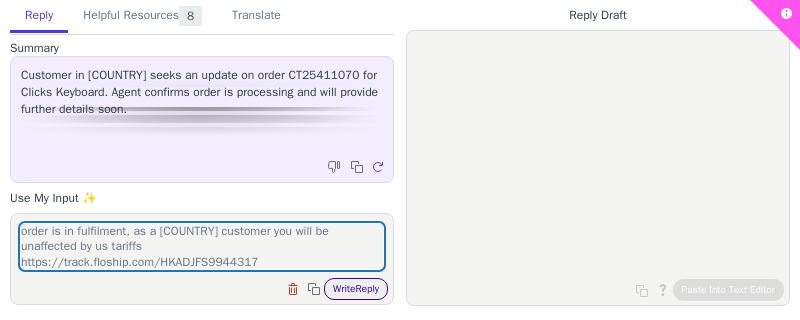 click on "Write  Reply" at bounding box center (356, 289) 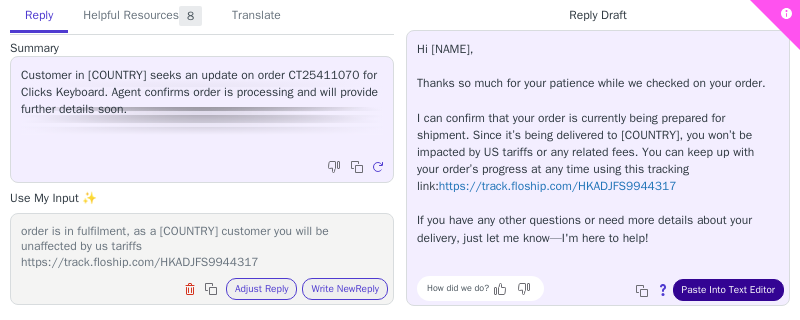click on "Paste Into Text Editor" at bounding box center (728, 290) 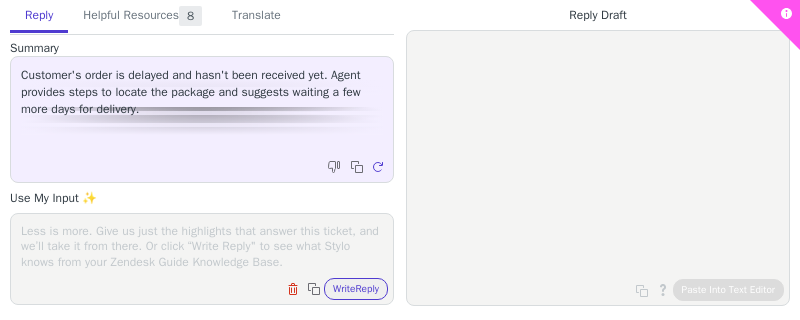 scroll, scrollTop: 0, scrollLeft: 0, axis: both 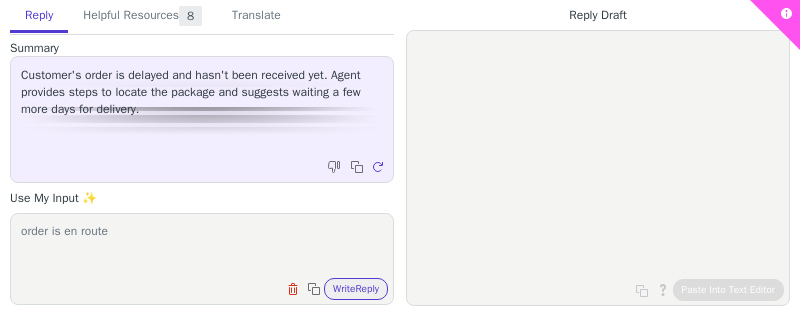 paste on "https://track.floship.com/[TRACKING_ID]" 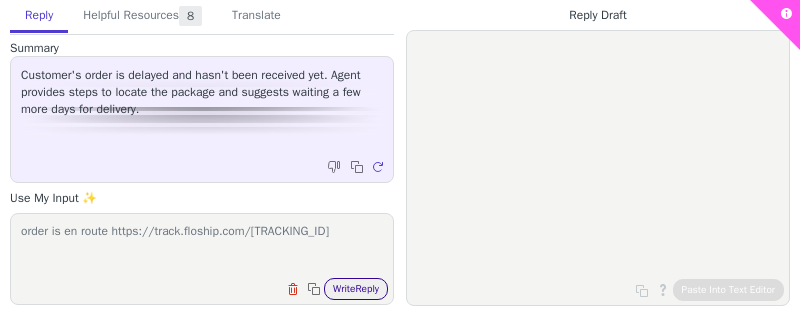 type on "order is en route https://track.floship.com/[TRACKING_ID]" 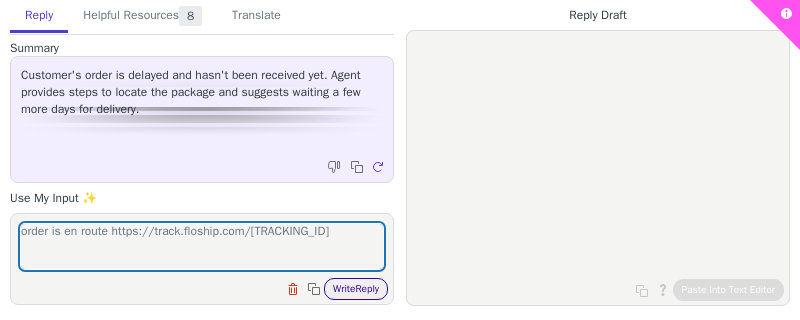 click on "Write  Reply" at bounding box center (356, 289) 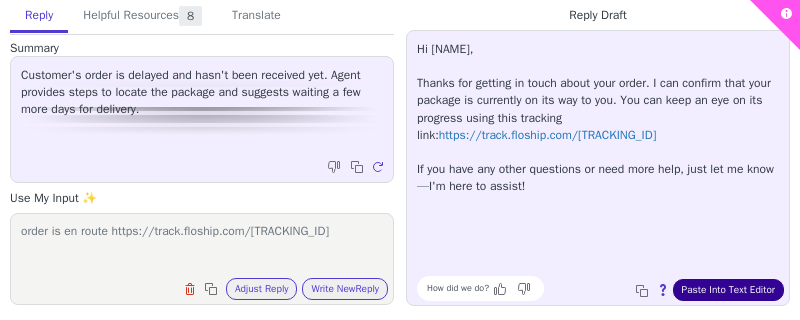 click on "Paste Into Text Editor" at bounding box center [728, 290] 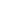 scroll, scrollTop: 0, scrollLeft: 0, axis: both 